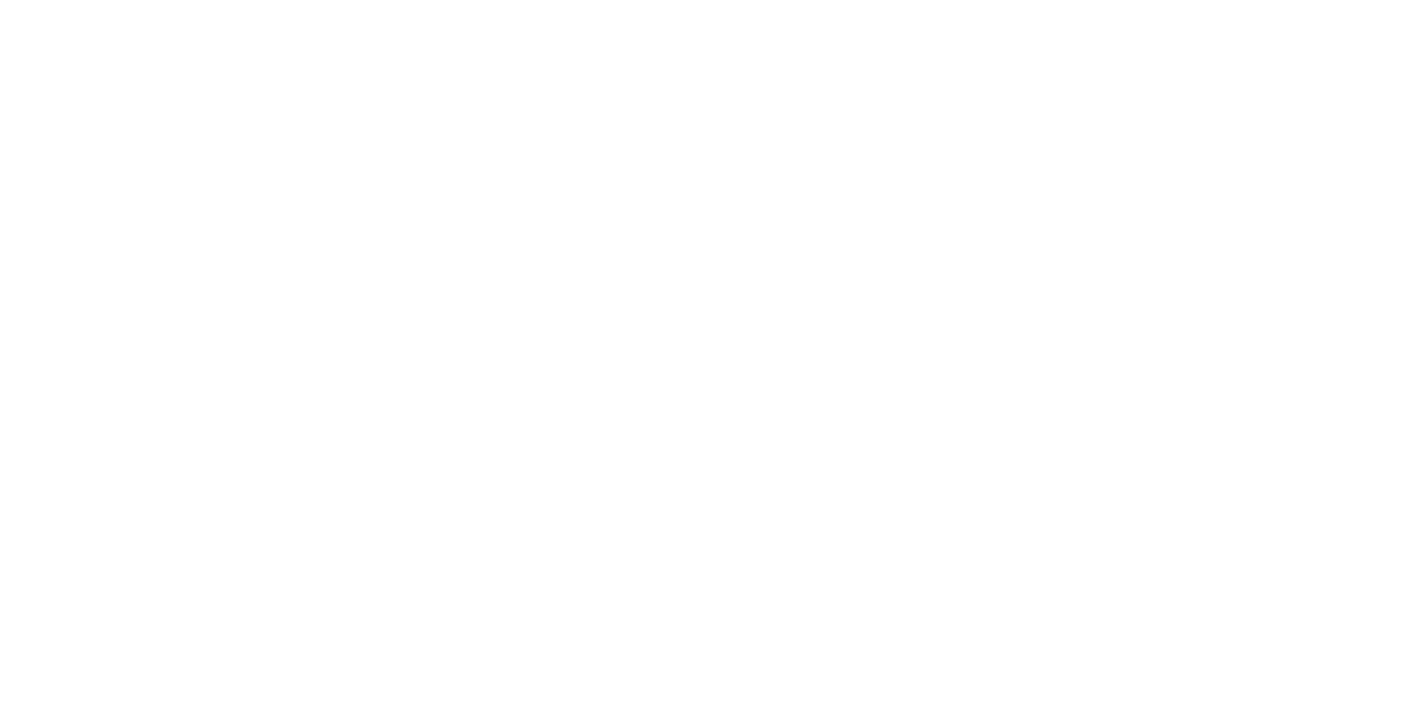 scroll, scrollTop: 0, scrollLeft: 0, axis: both 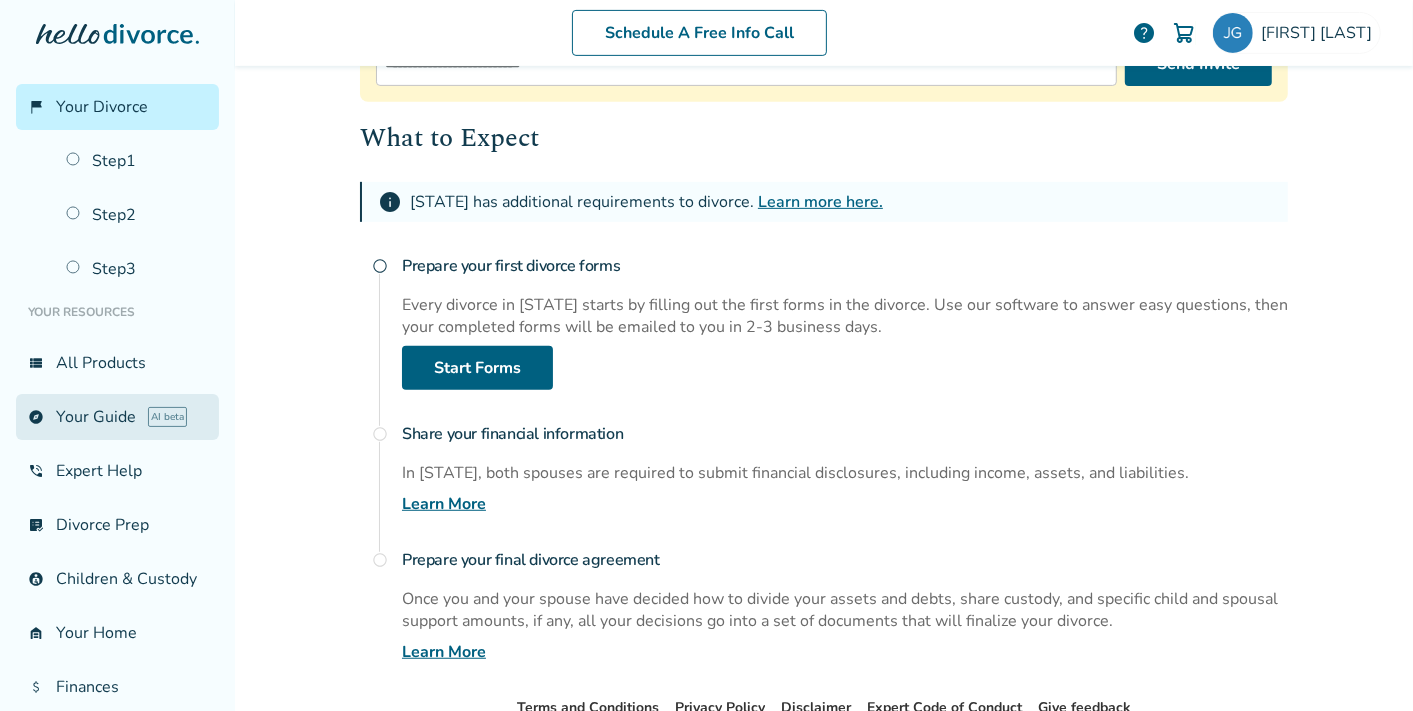 click on "explore Your Guide AI beta" at bounding box center (117, 417) 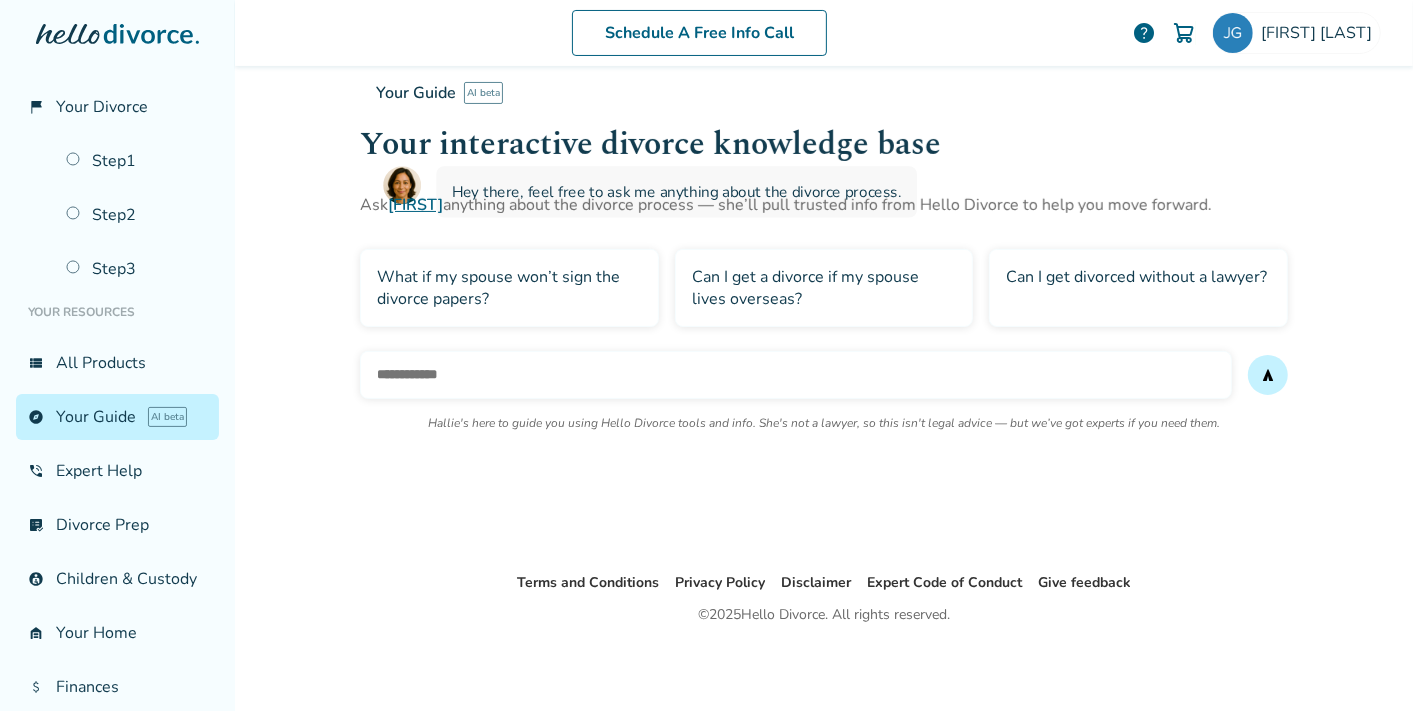 scroll, scrollTop: 97, scrollLeft: 0, axis: vertical 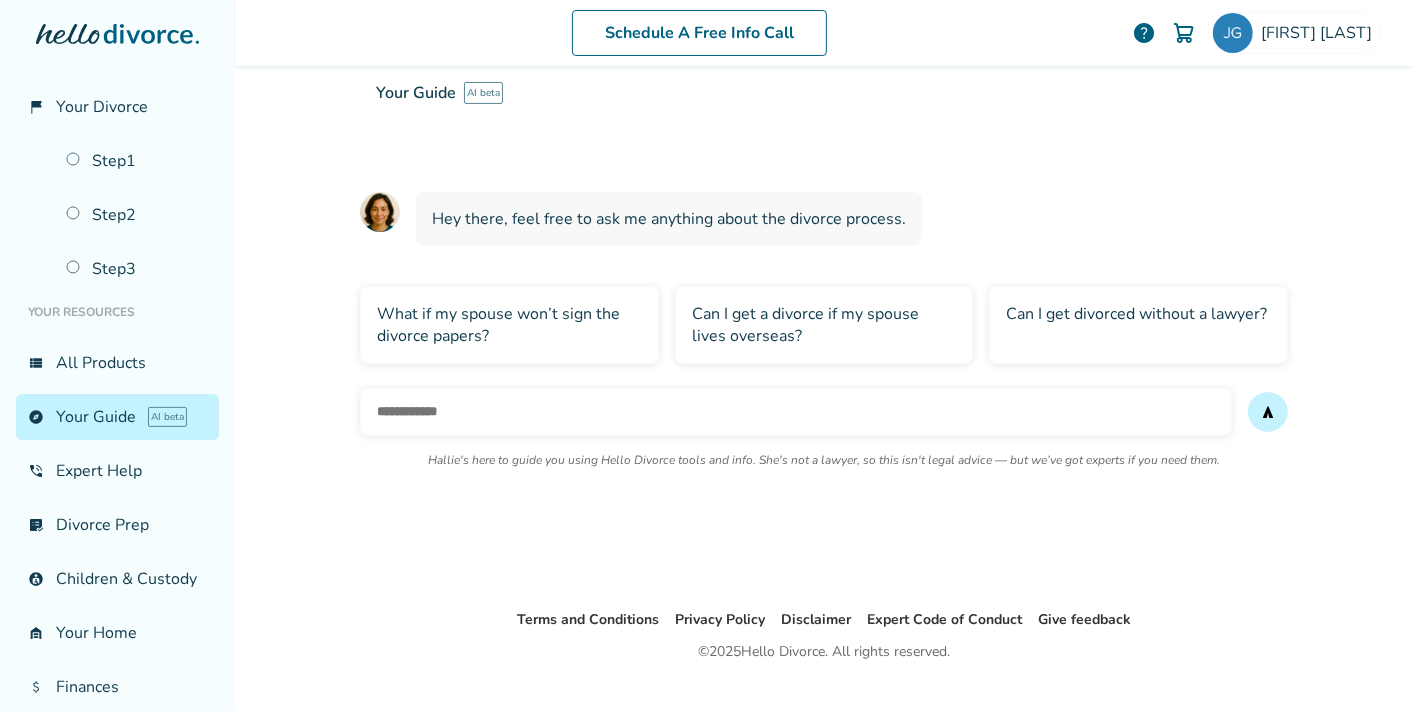 click on "What if my spouse won’t sign the divorce papers?" at bounding box center [509, 325] 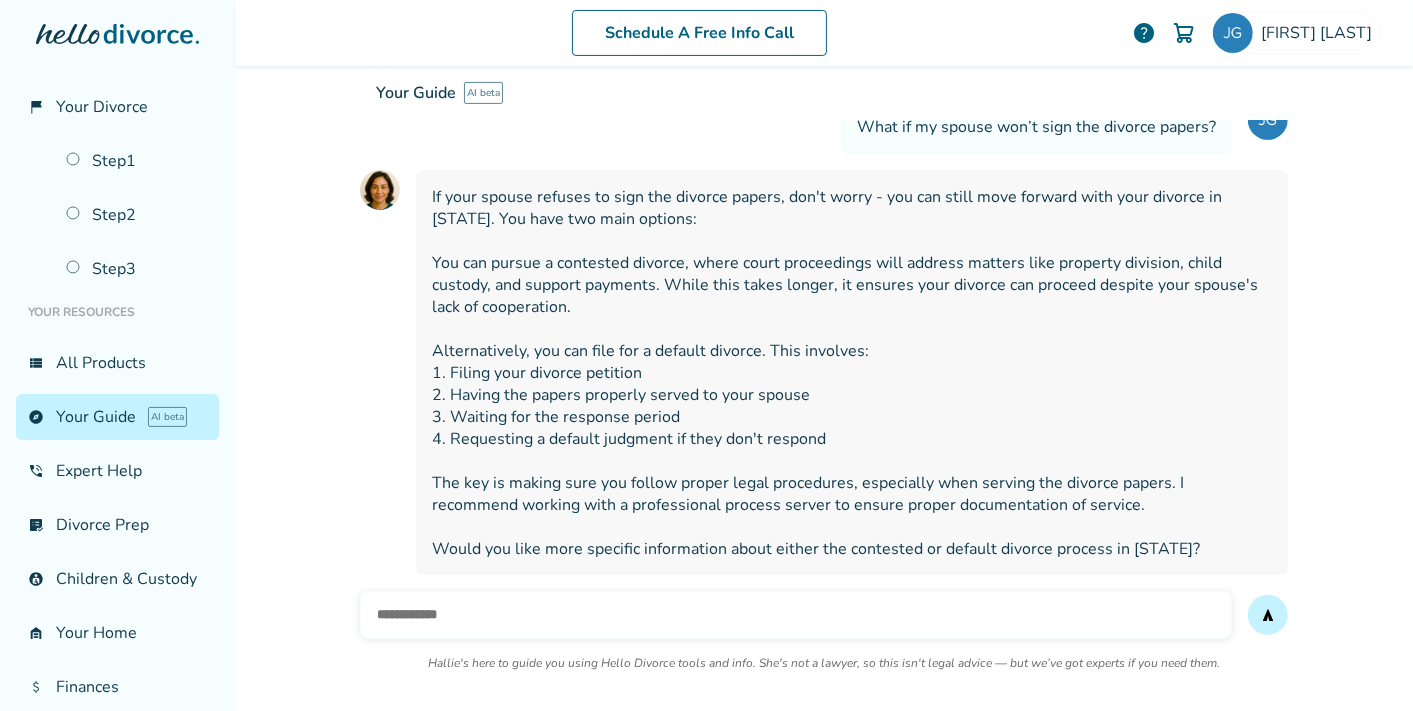 scroll, scrollTop: 261, scrollLeft: 0, axis: vertical 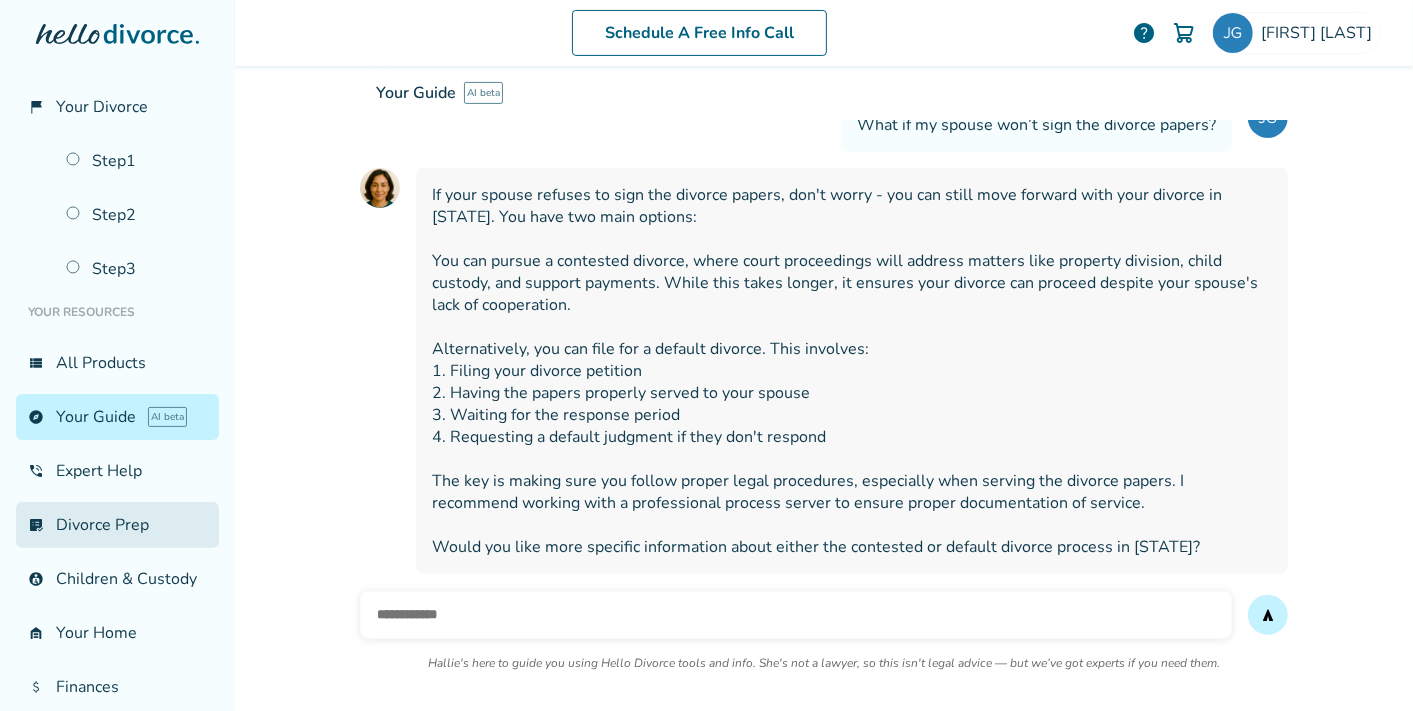 click on "list_alt_check Divorce Prep" at bounding box center [117, 525] 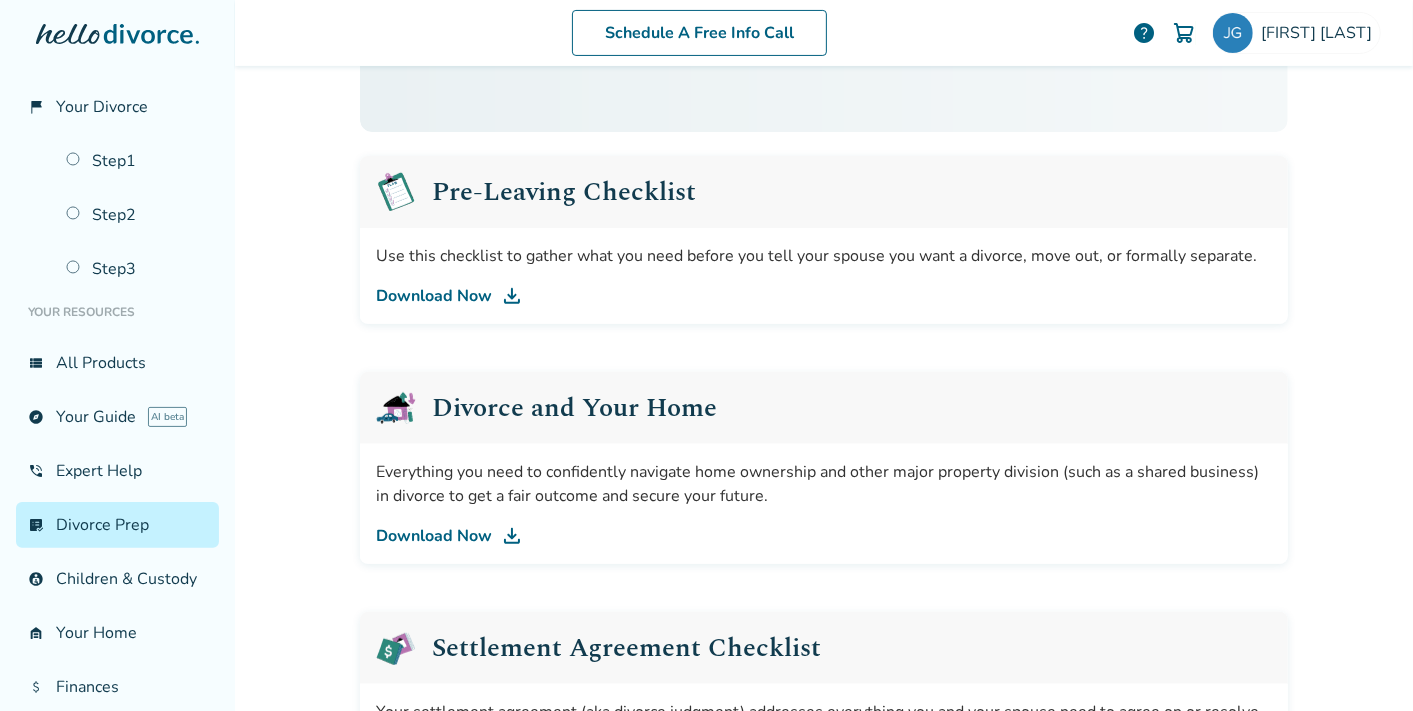 scroll, scrollTop: 97, scrollLeft: 0, axis: vertical 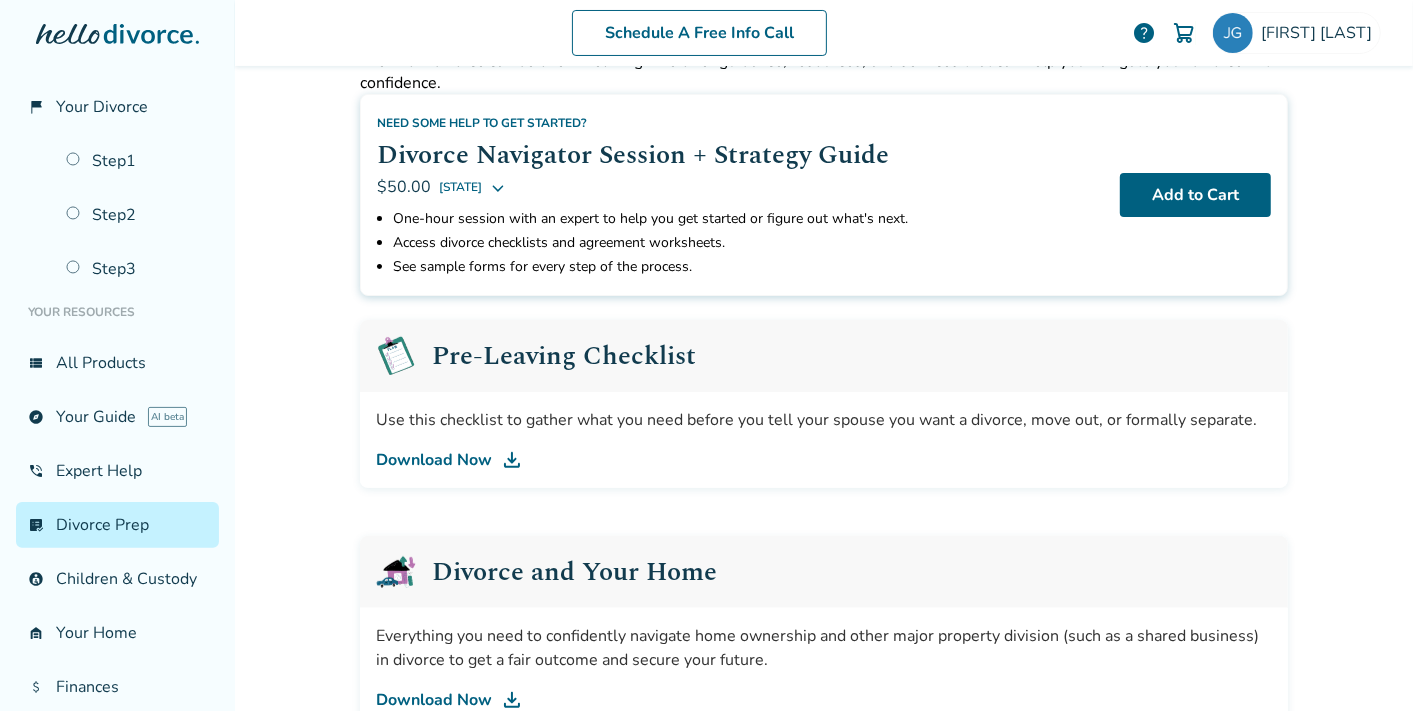 click on "Download Now" at bounding box center [824, 460] 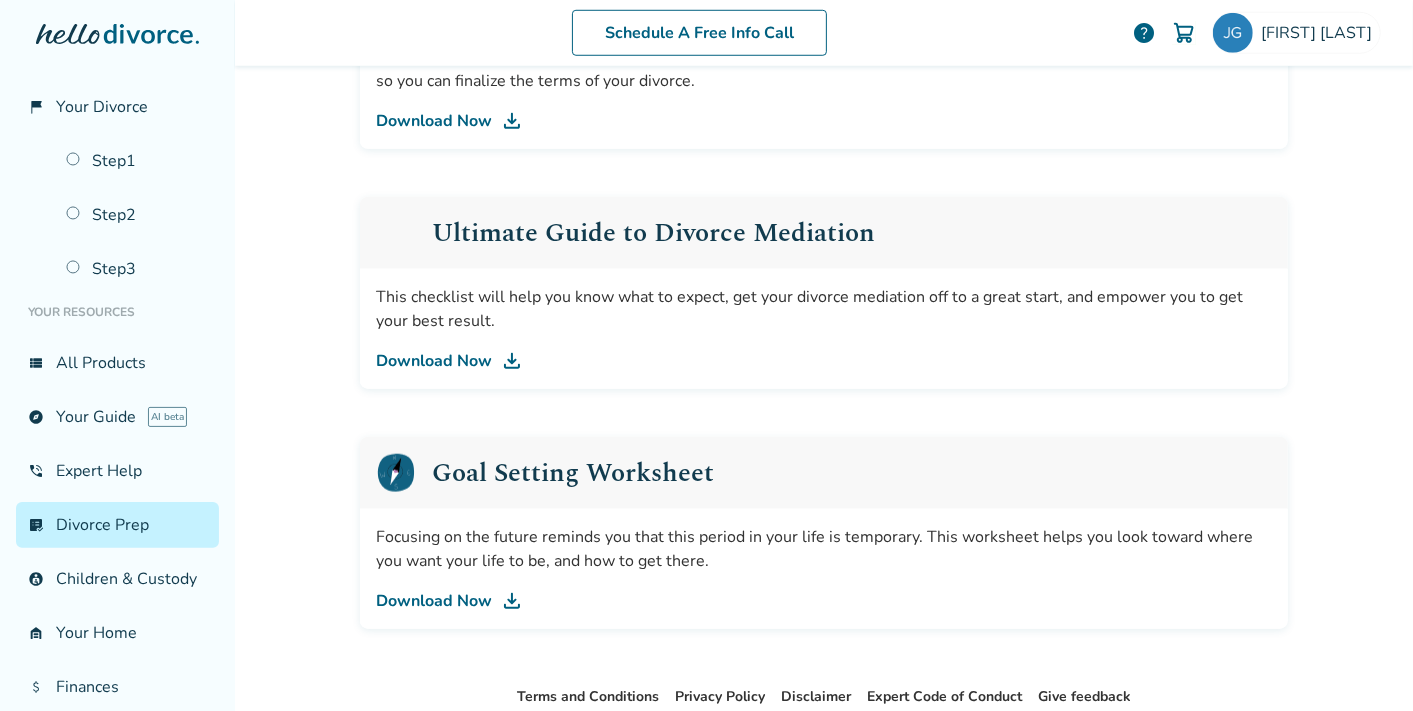 scroll, scrollTop: 1029, scrollLeft: 0, axis: vertical 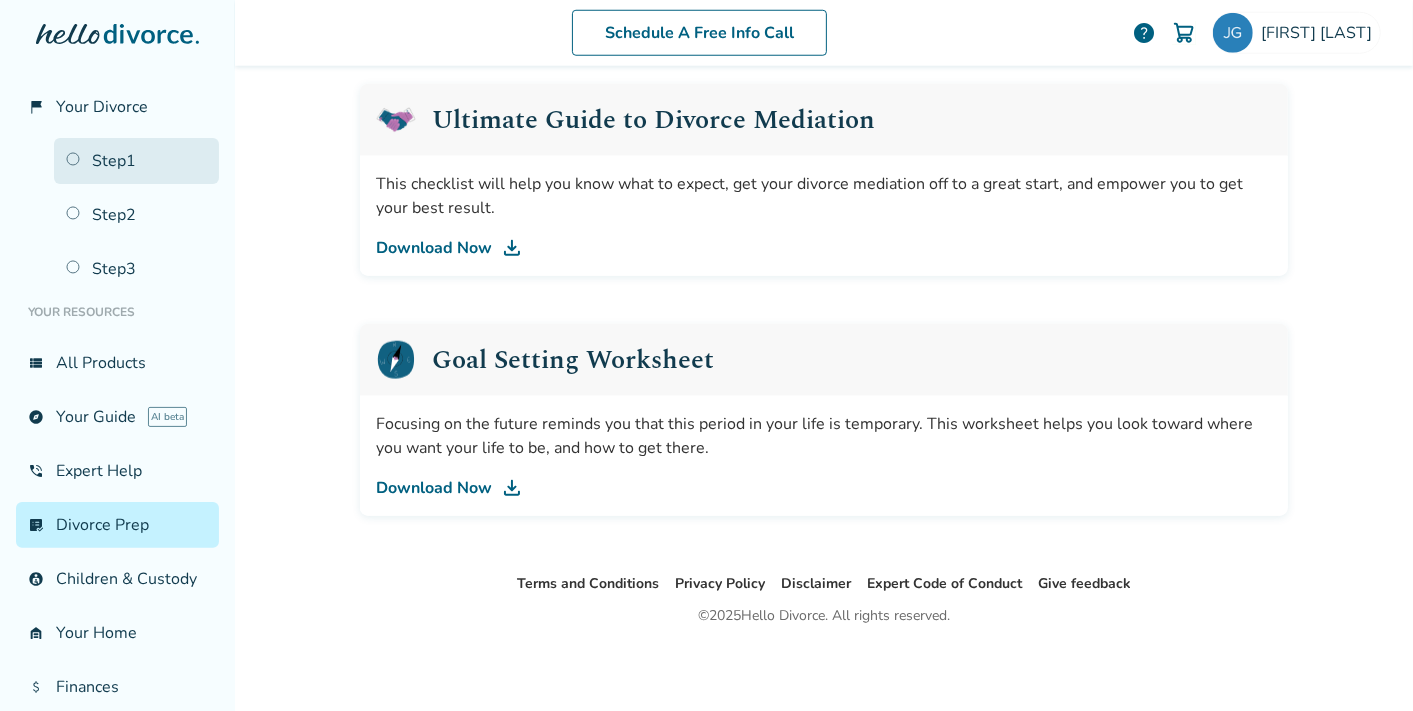 click on "Step  1" at bounding box center (136, 161) 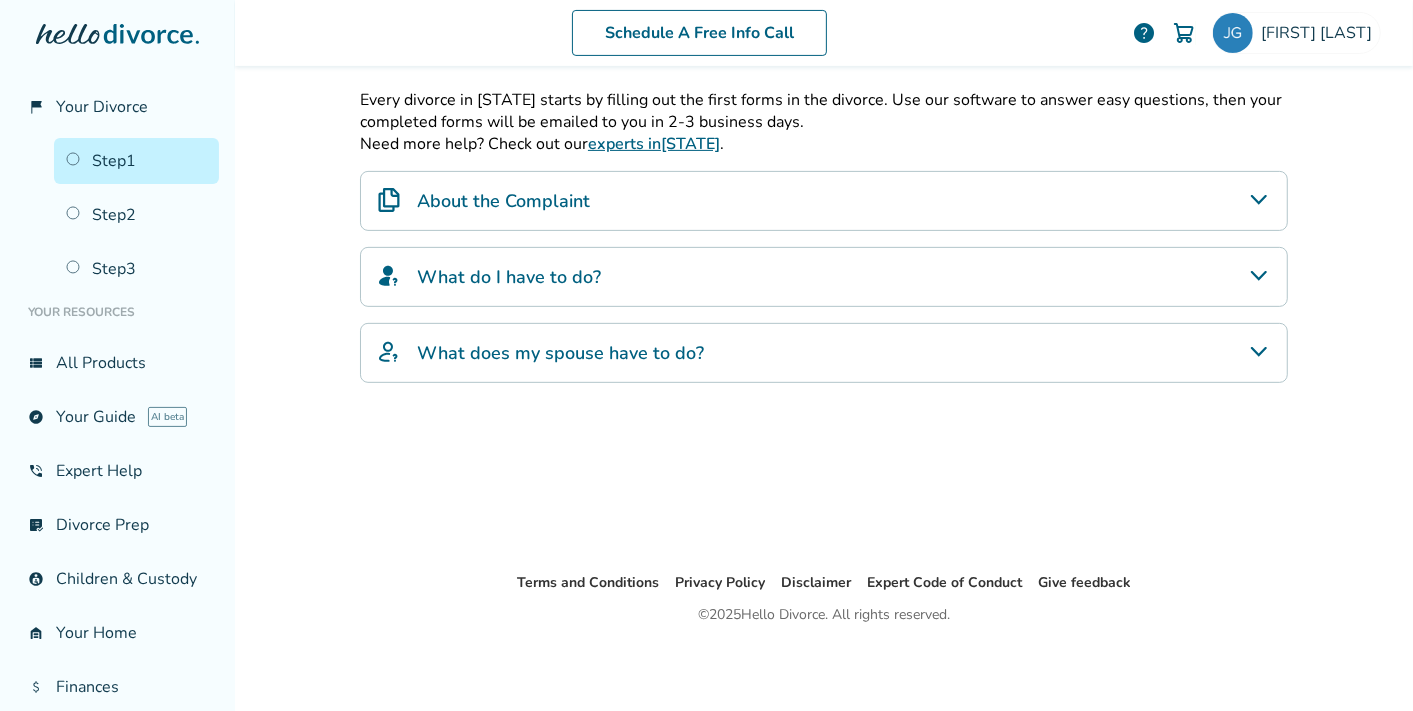 scroll, scrollTop: 97, scrollLeft: 0, axis: vertical 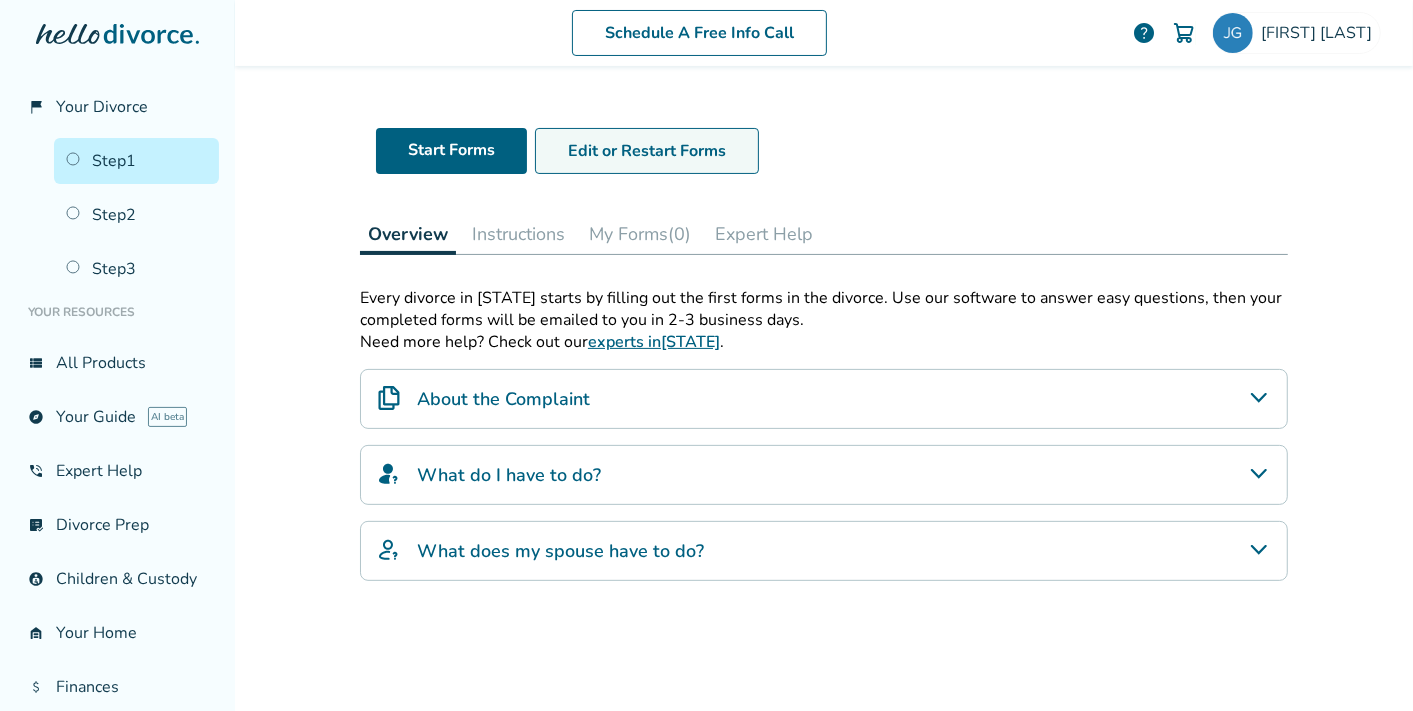 click on "Edit or Restart Forms" at bounding box center [647, 151] 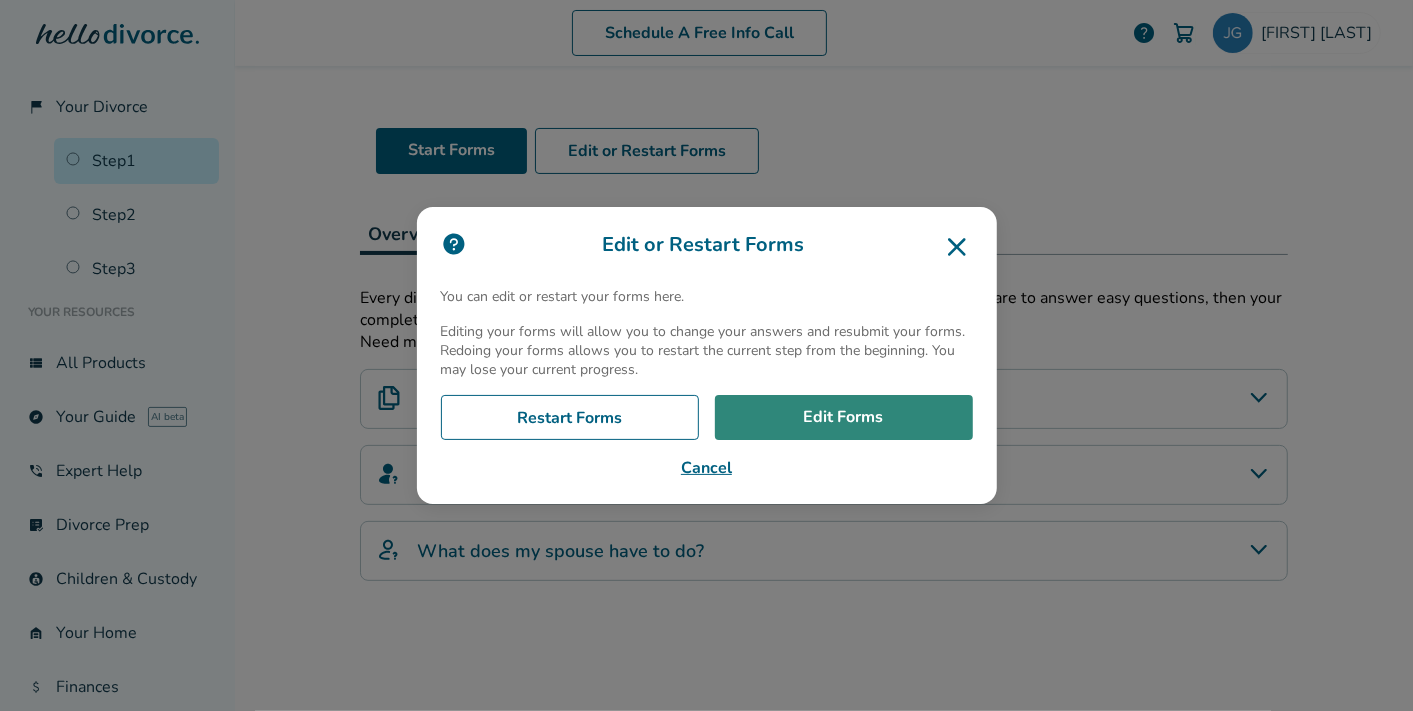 click on "Edit Forms" at bounding box center [844, 418] 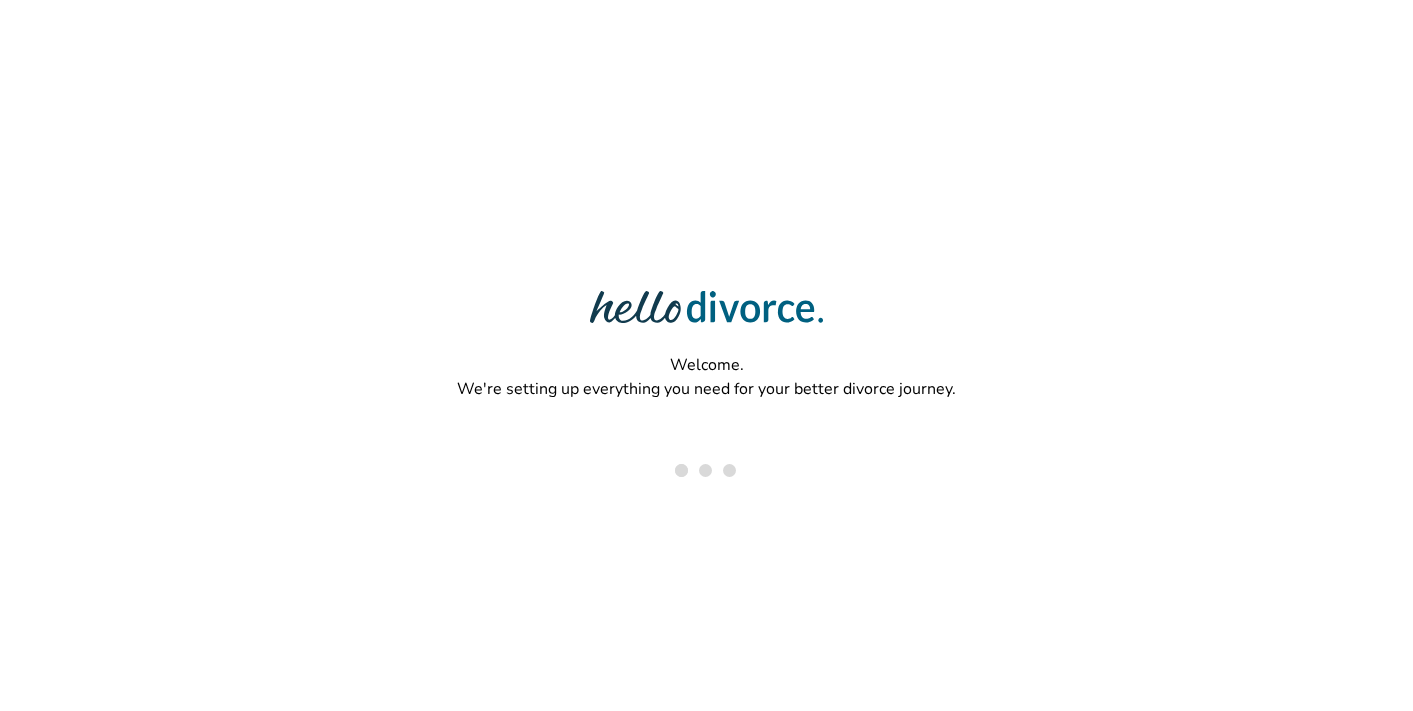 scroll, scrollTop: 0, scrollLeft: 0, axis: both 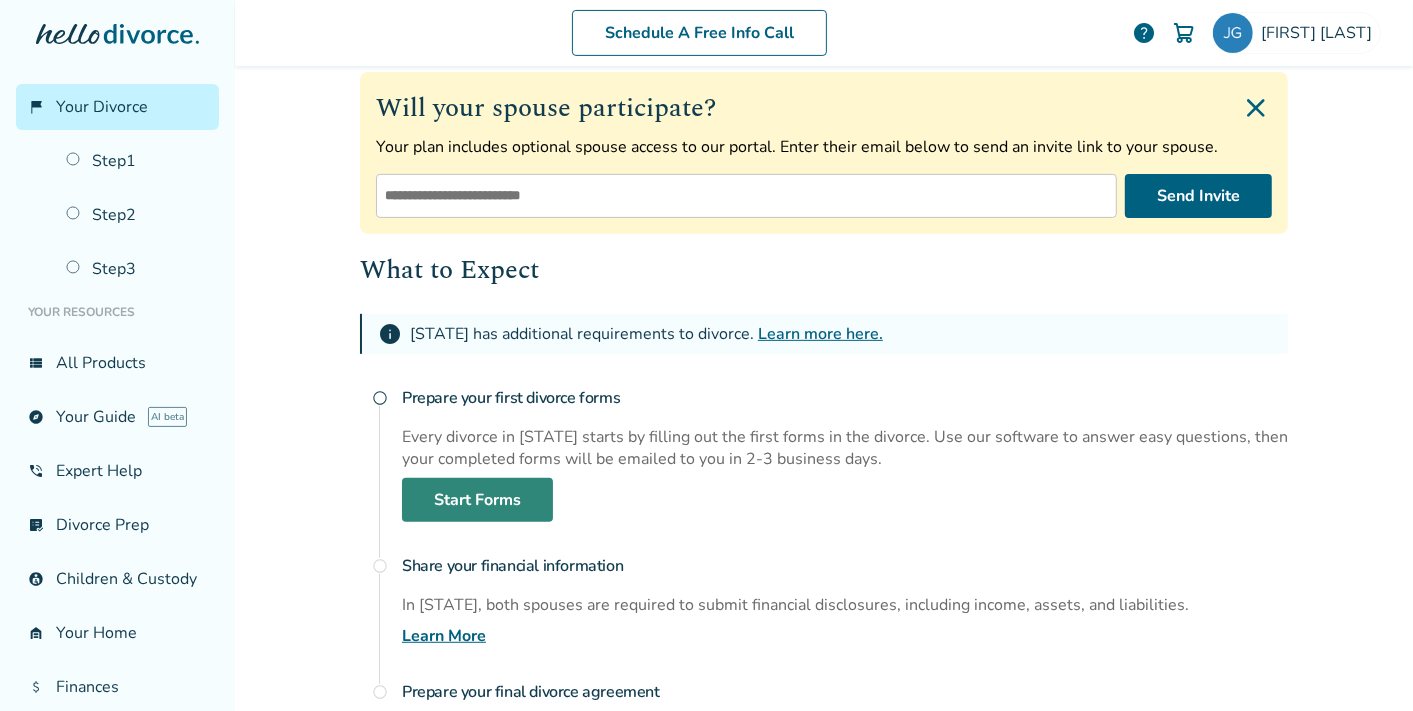click on "Start Forms" at bounding box center (477, 500) 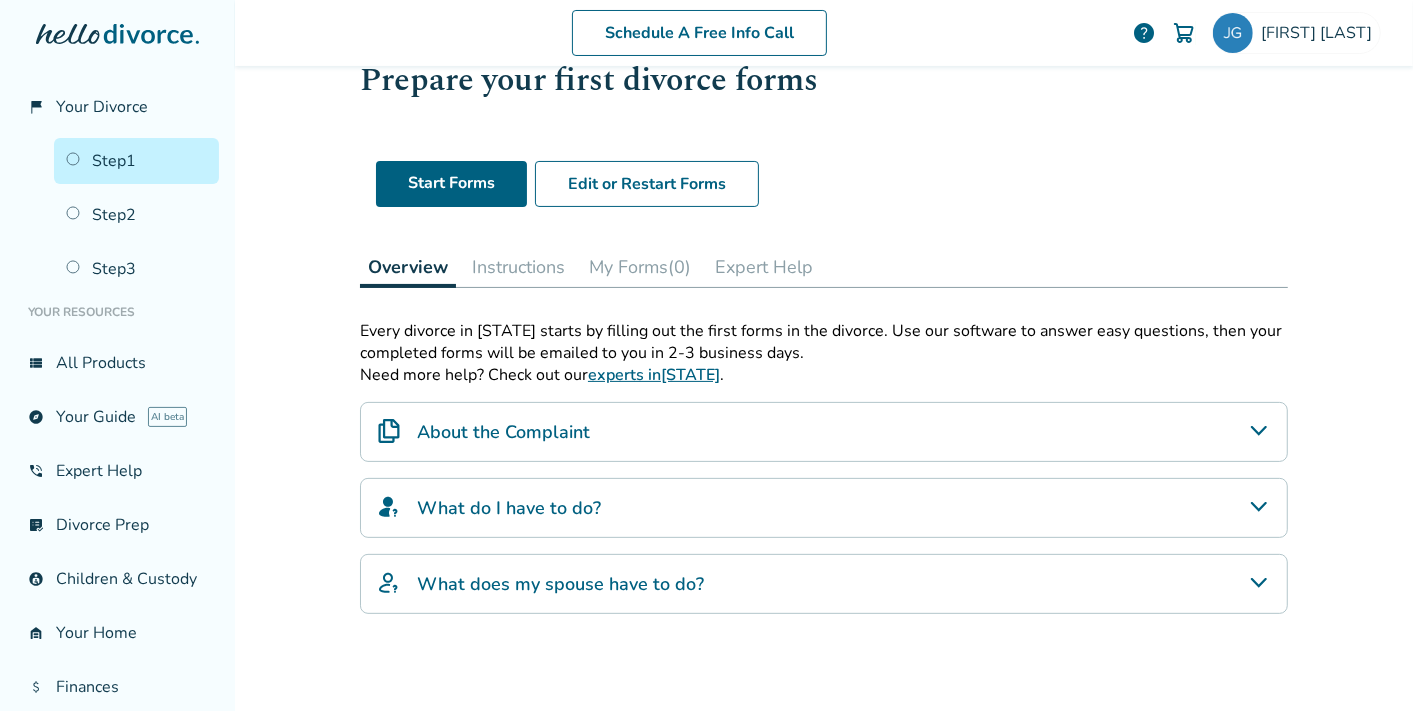 scroll, scrollTop: 66, scrollLeft: 0, axis: vertical 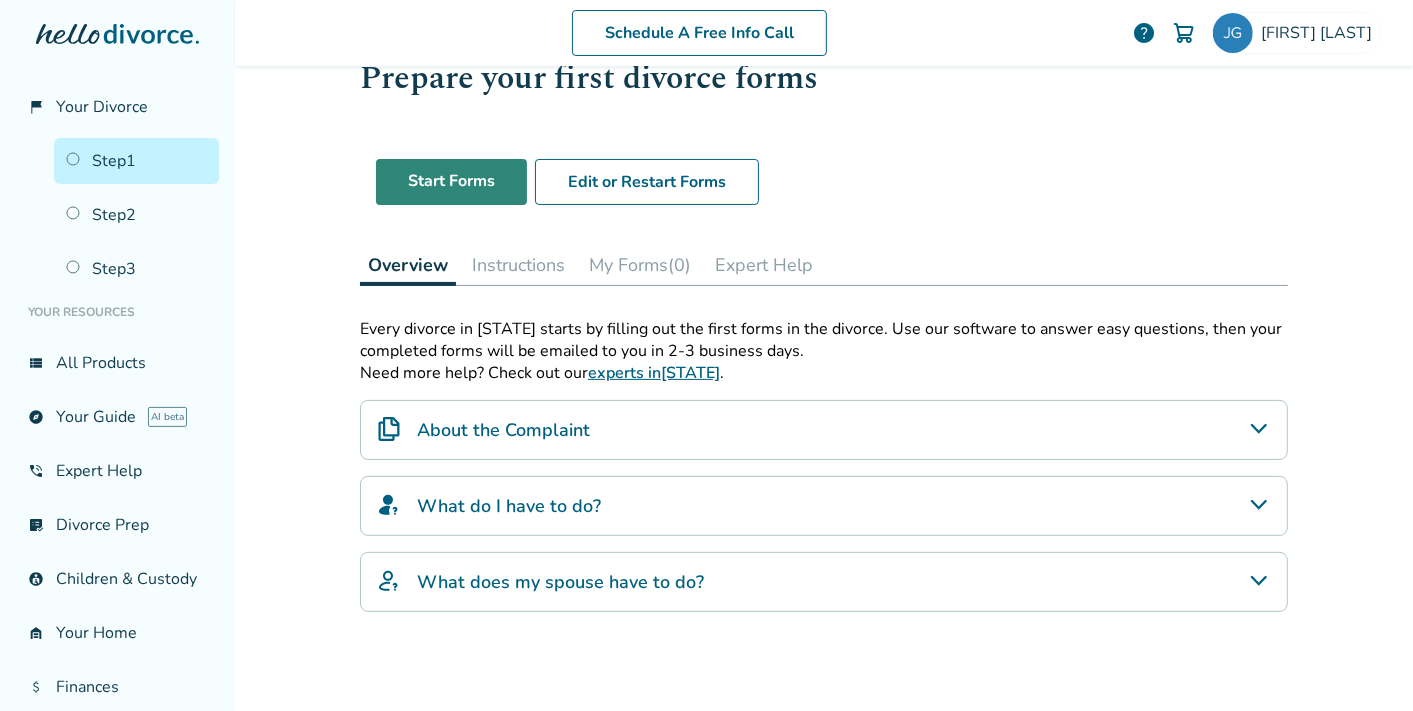 click on "Start Forms" at bounding box center [451, 182] 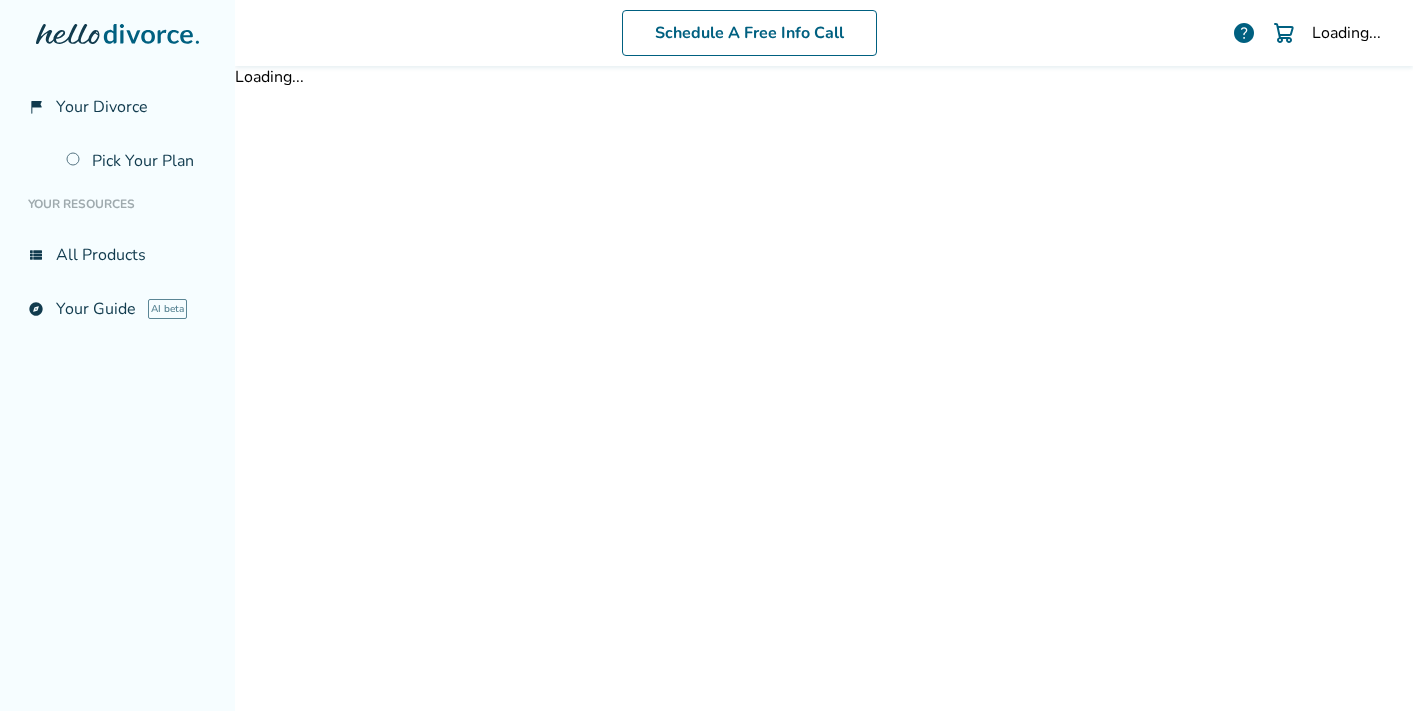 scroll, scrollTop: 0, scrollLeft: 0, axis: both 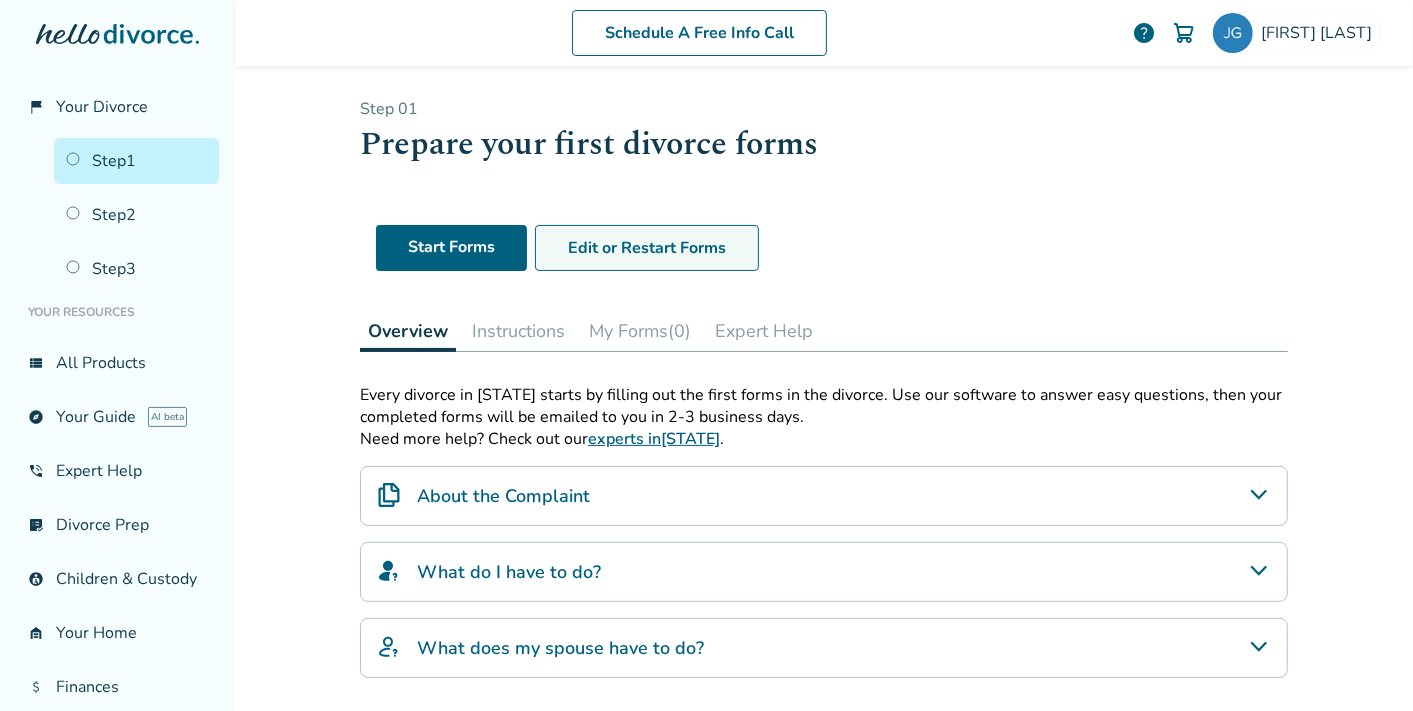 click on "Edit or Restart Forms" at bounding box center [647, 248] 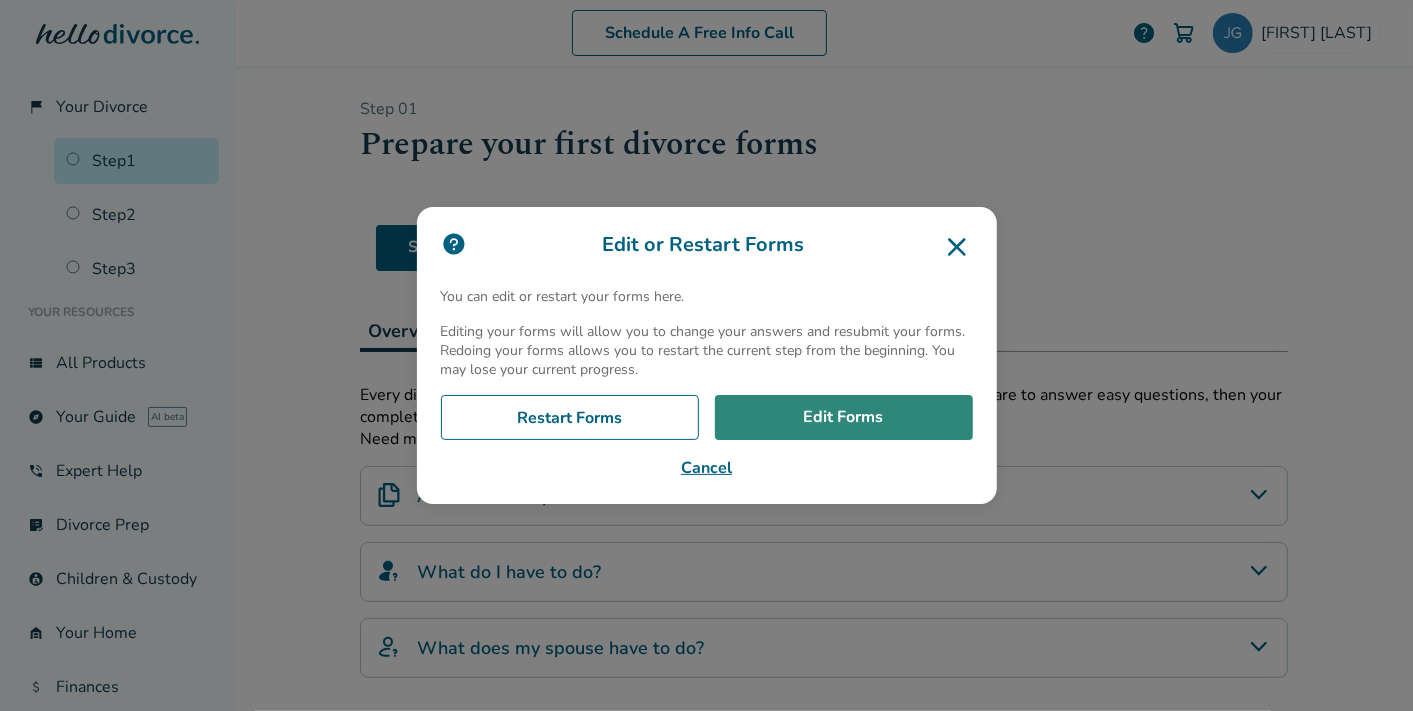click on "Edit Forms" at bounding box center (844, 418) 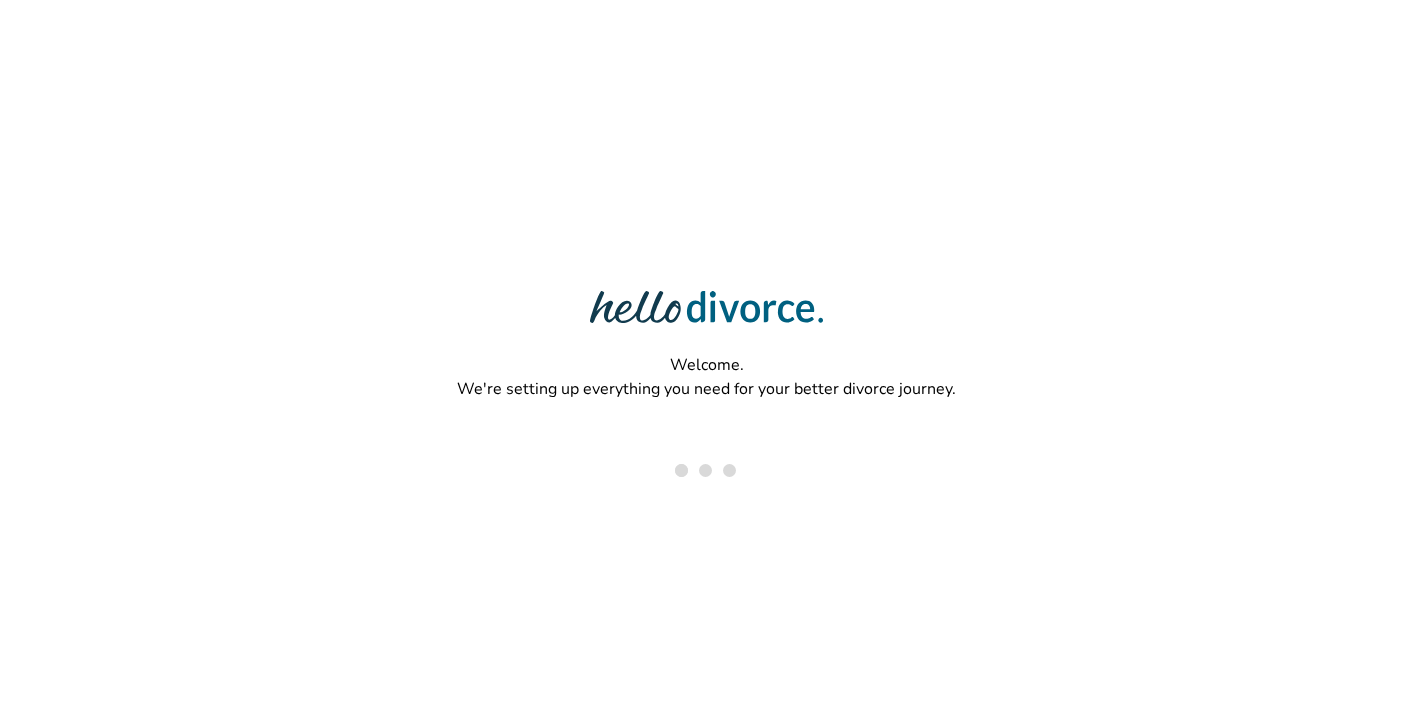 scroll, scrollTop: 0, scrollLeft: 0, axis: both 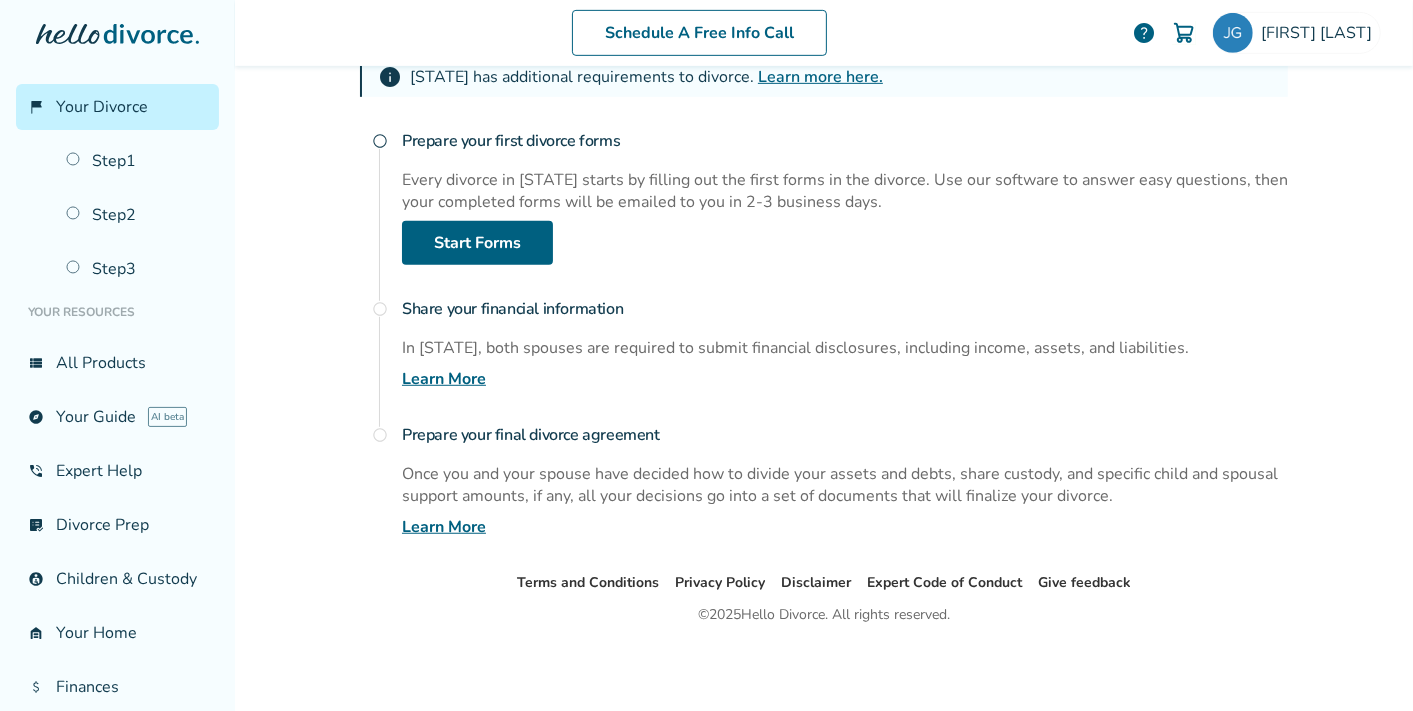 click on "Learn More" at bounding box center (444, 379) 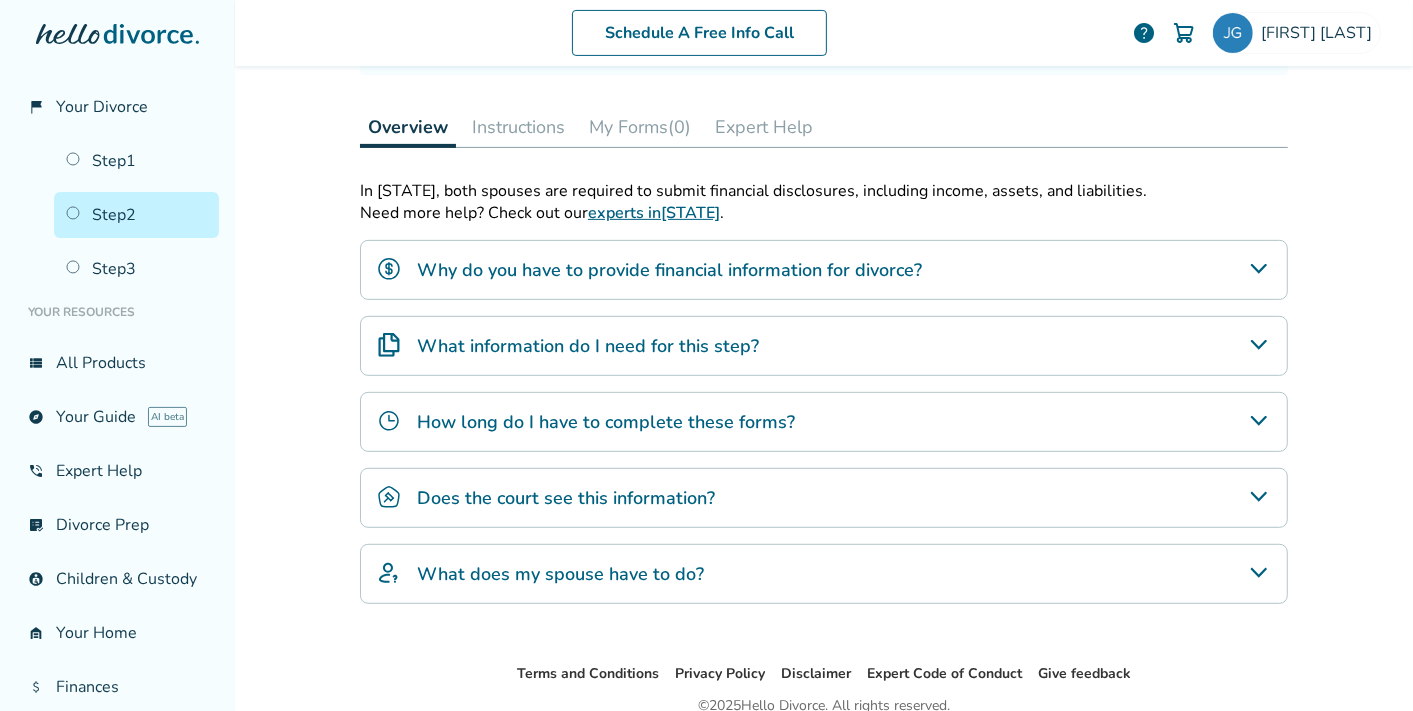 scroll, scrollTop: 336, scrollLeft: 0, axis: vertical 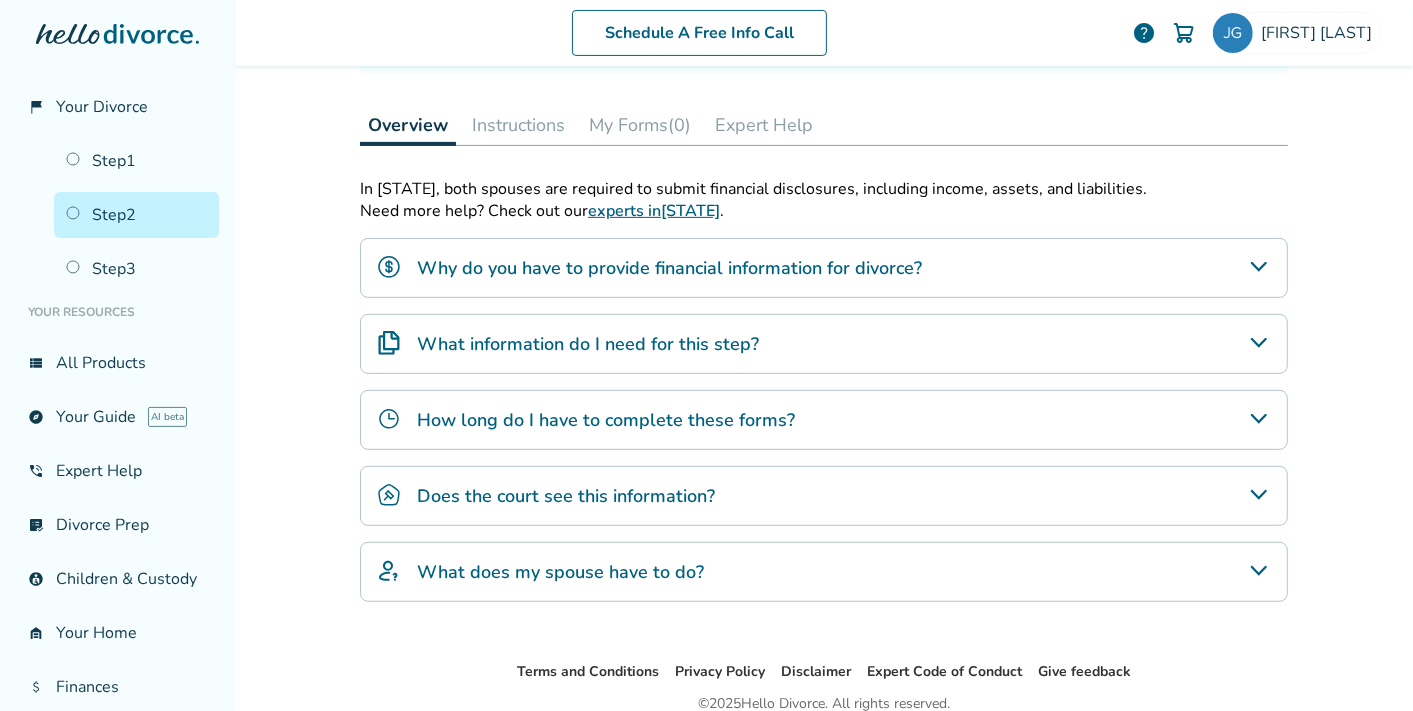 click on "My Forms  (0)" at bounding box center (640, 125) 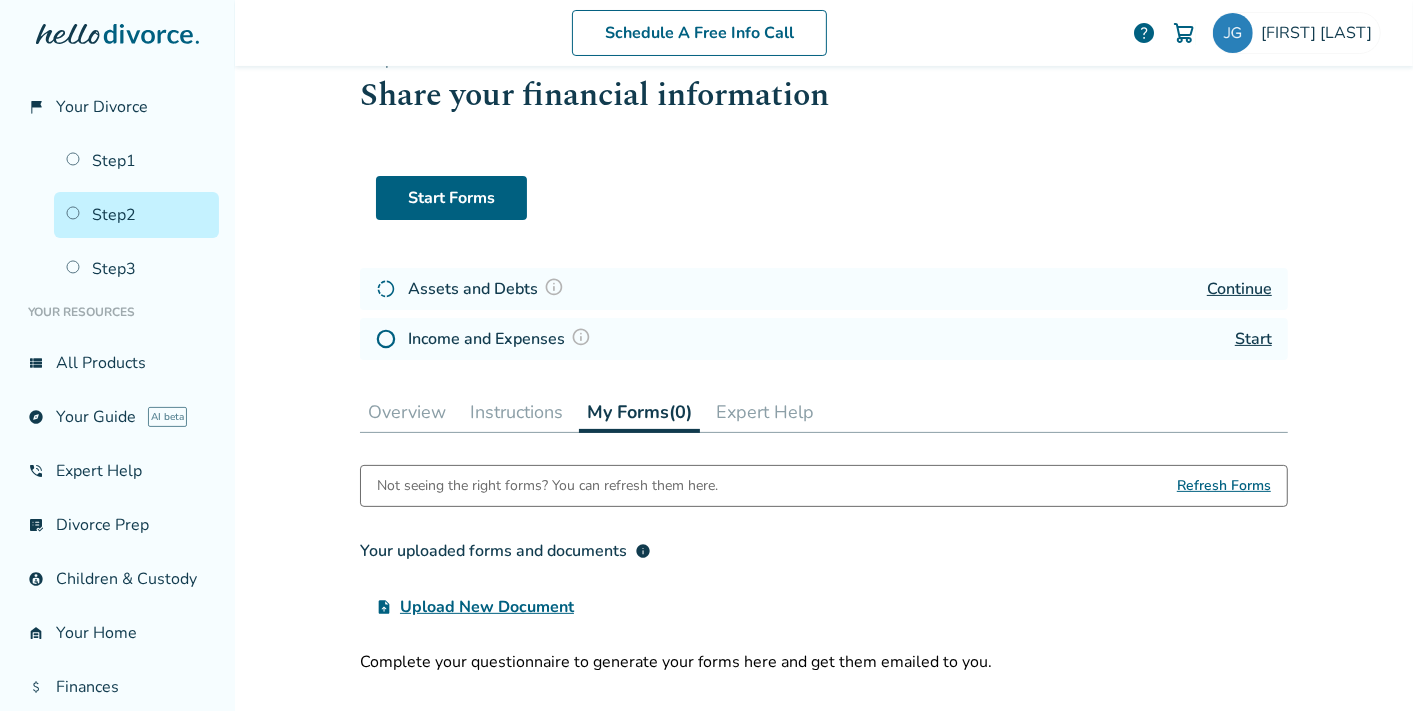 scroll, scrollTop: 47, scrollLeft: 0, axis: vertical 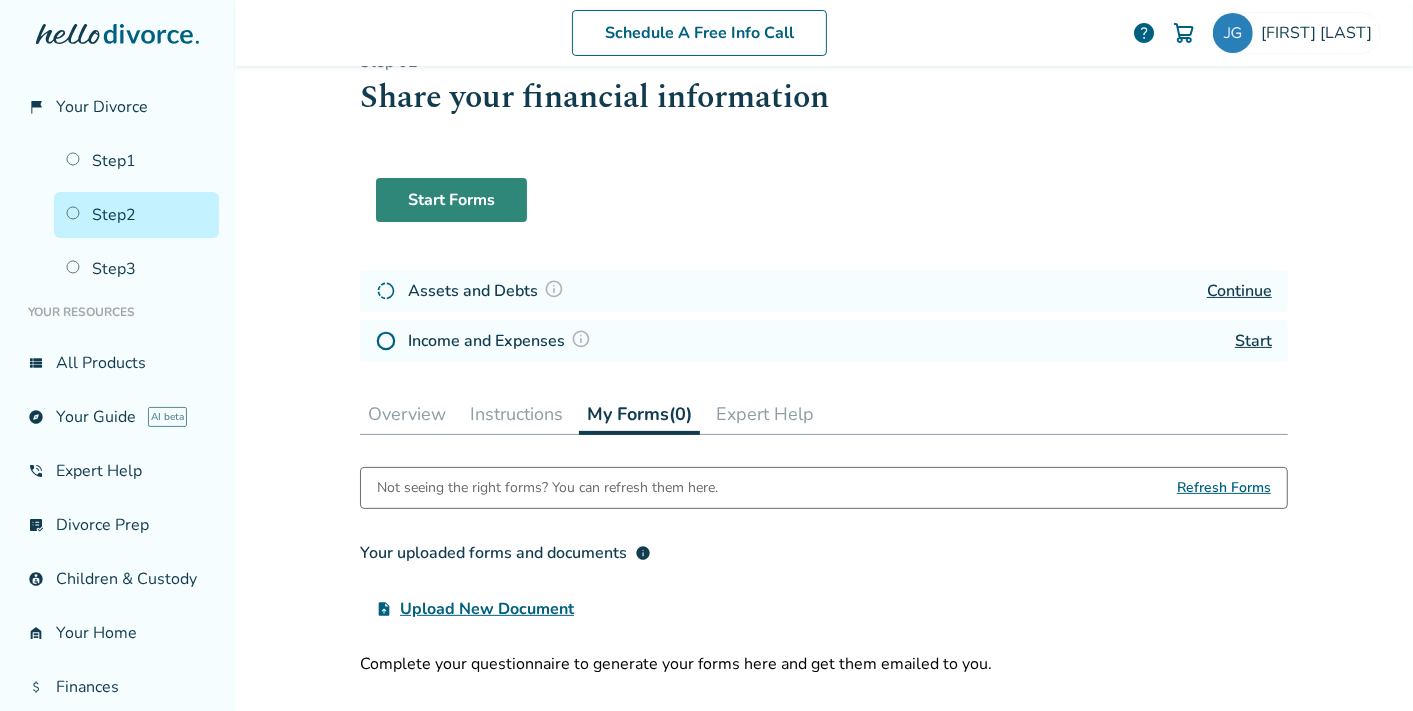 click on "Start Forms" at bounding box center [451, 200] 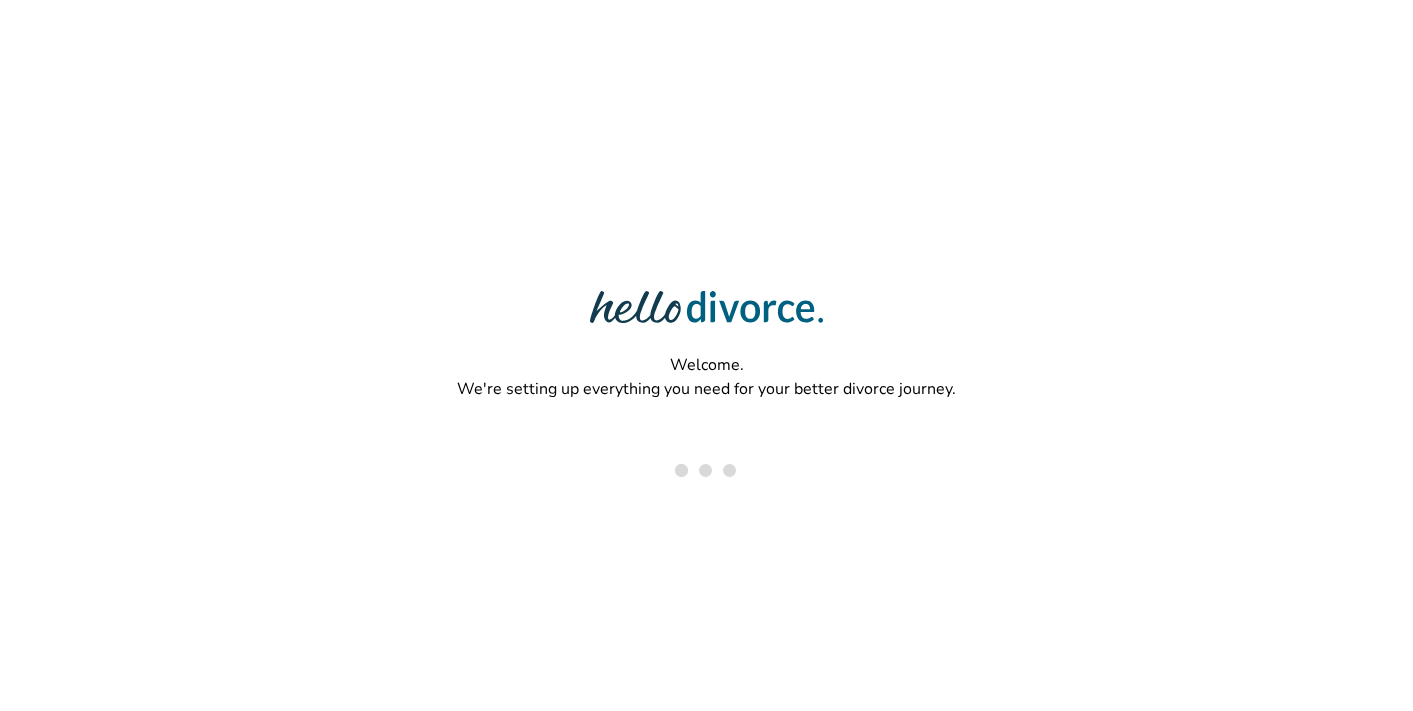 scroll, scrollTop: 0, scrollLeft: 0, axis: both 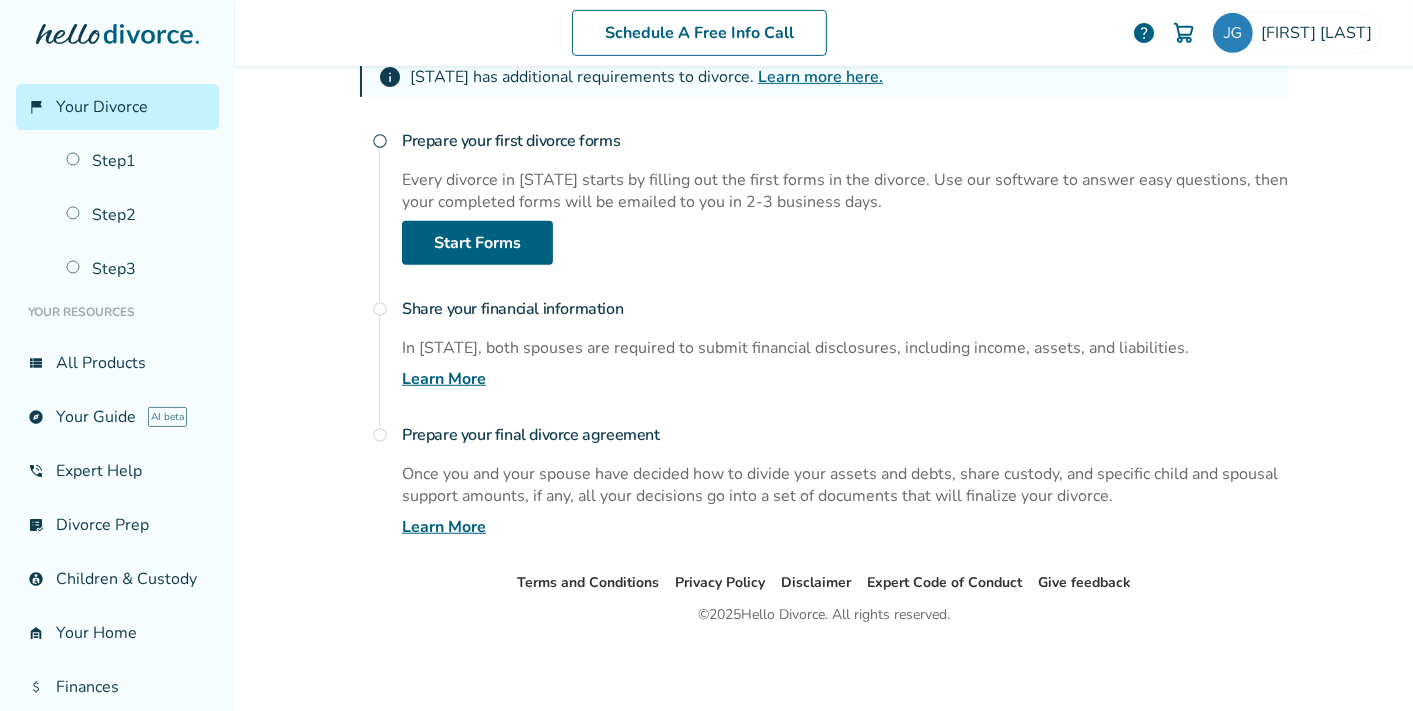 click on "Learn More" at bounding box center (444, 379) 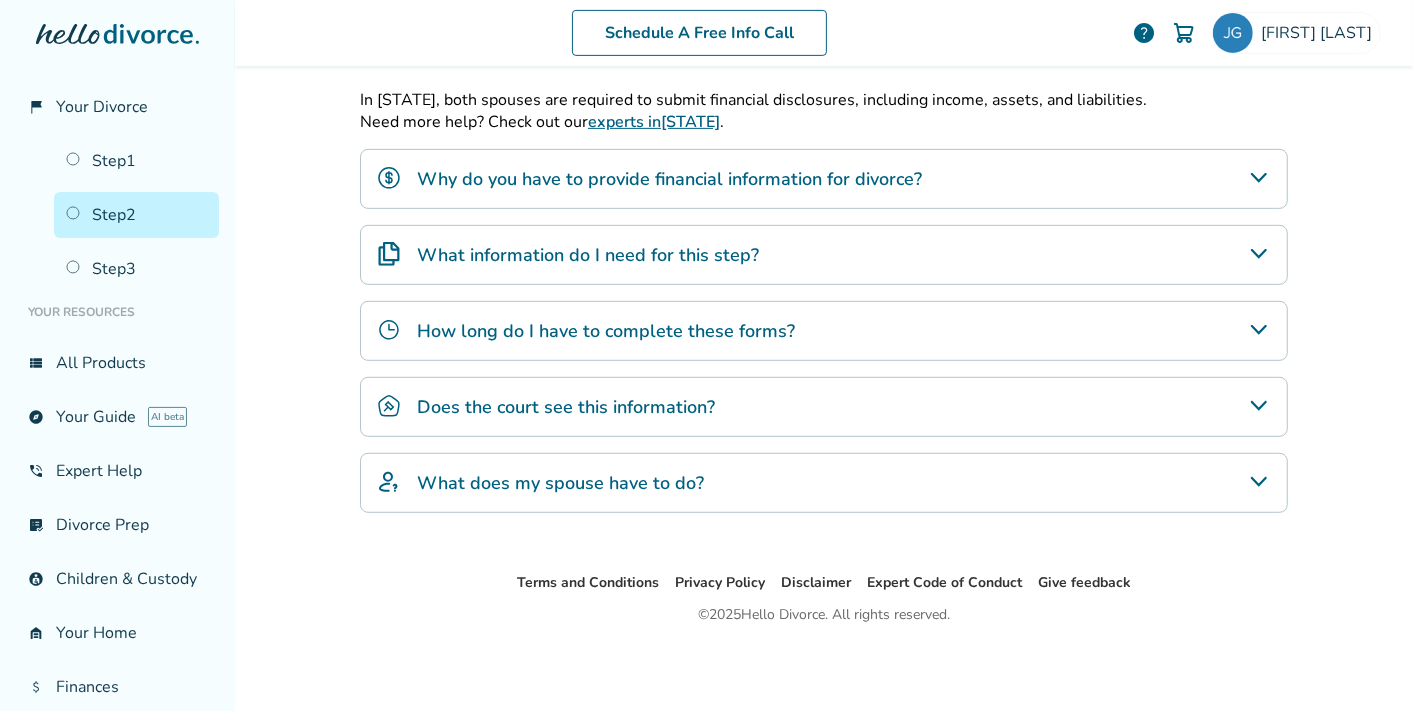 scroll, scrollTop: 97, scrollLeft: 0, axis: vertical 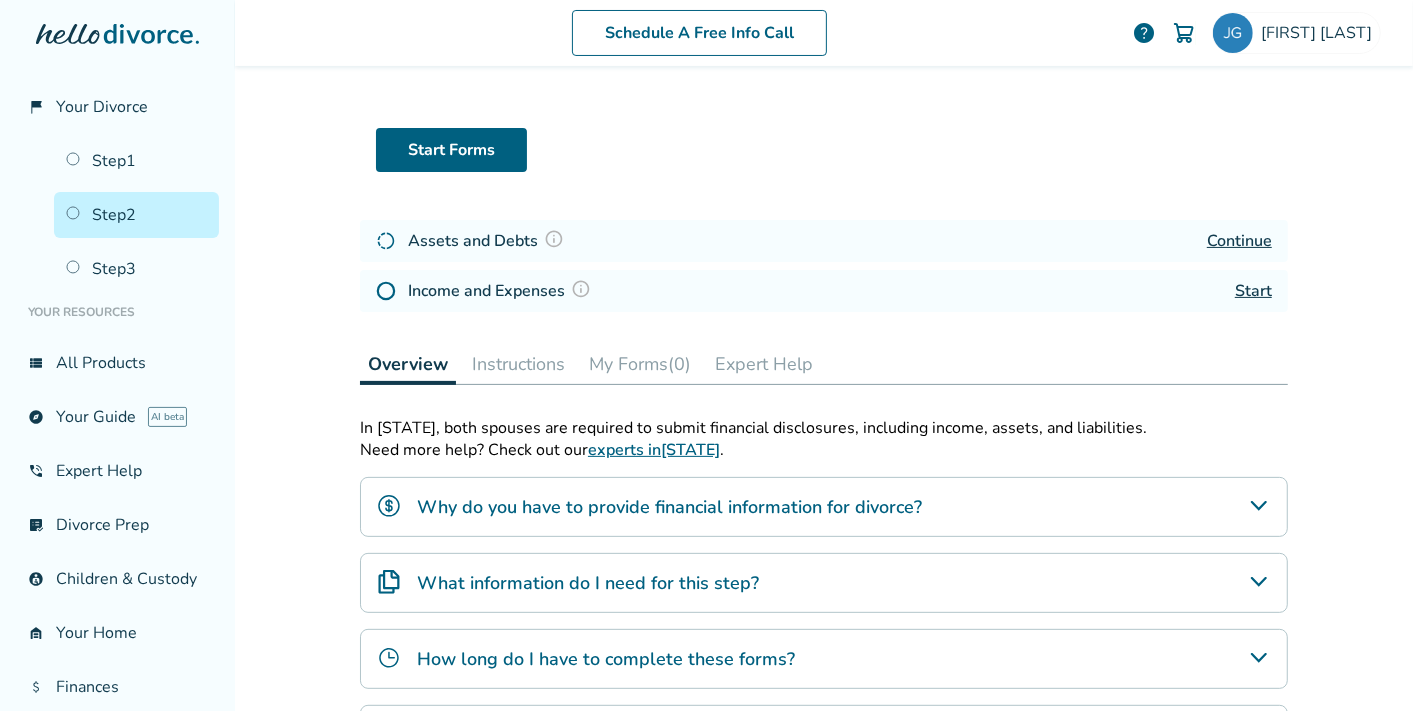 click on "Start" at bounding box center (1253, 291) 